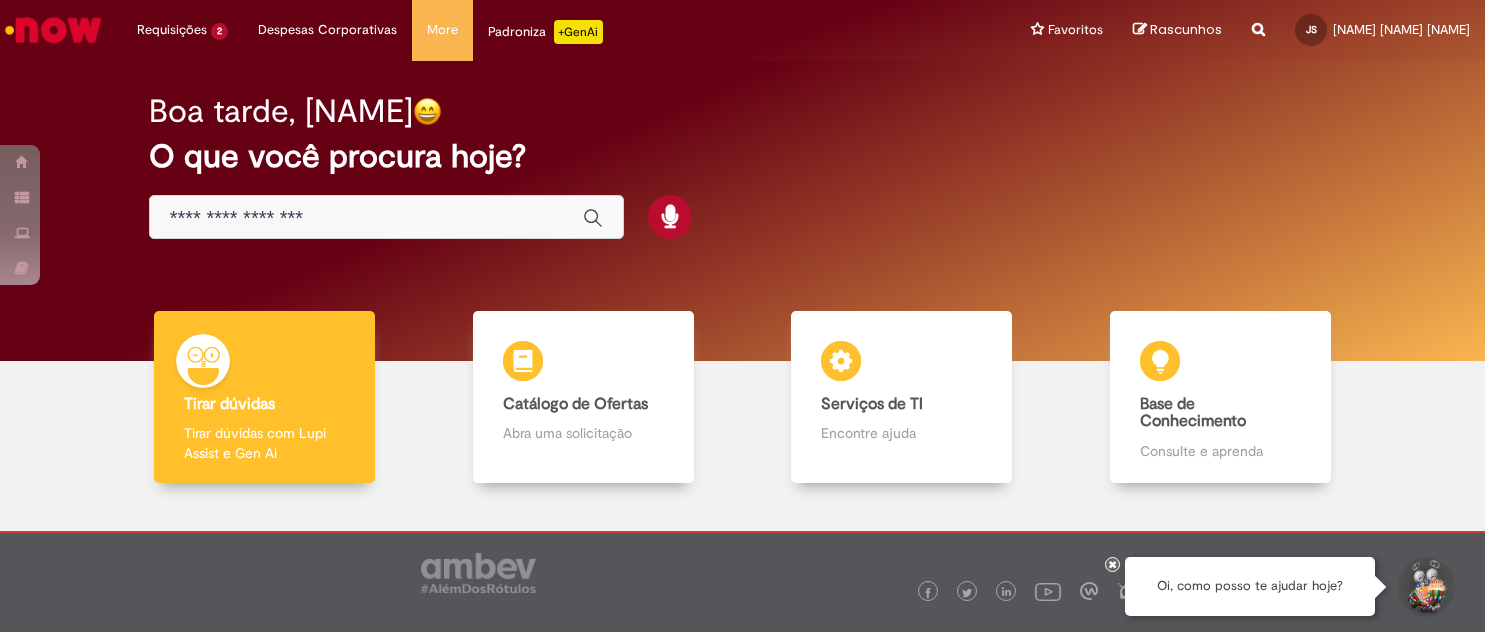 scroll, scrollTop: 0, scrollLeft: 0, axis: both 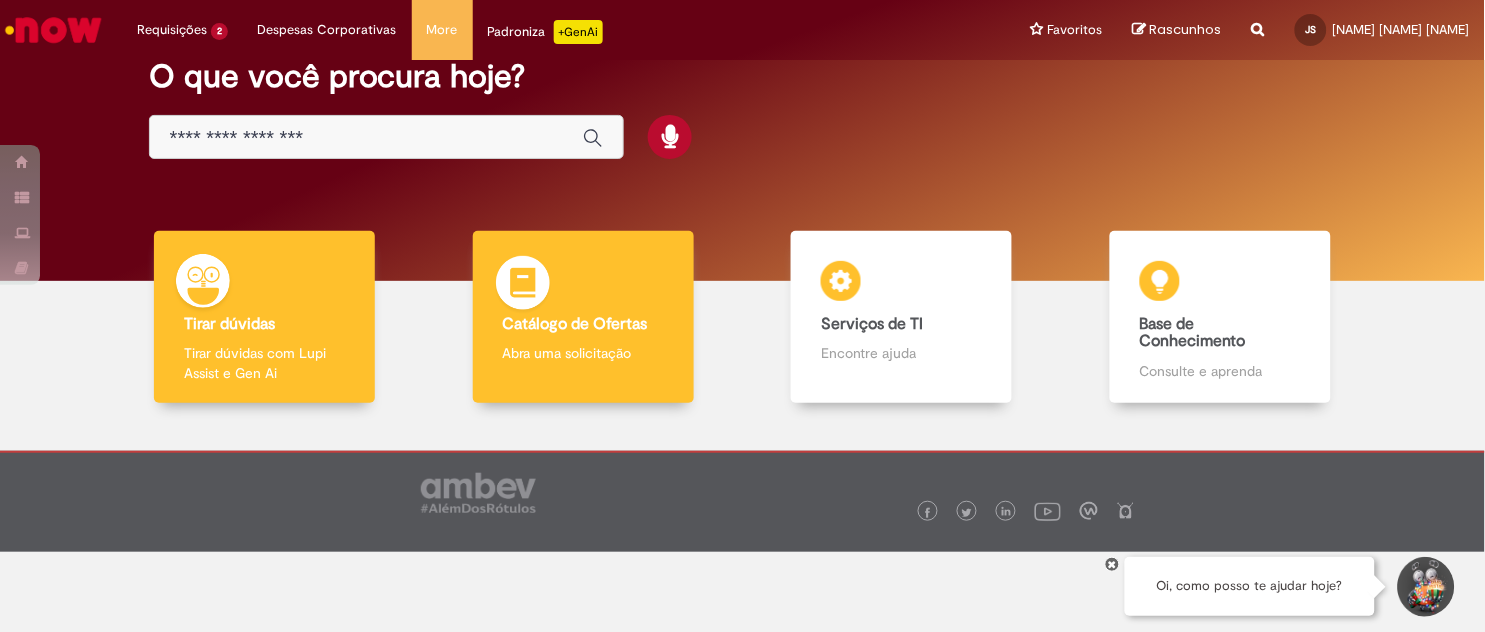 click on "Catálogo de Ofertas
Catálogo de Ofertas
Abra uma solicitação" at bounding box center (583, 317) 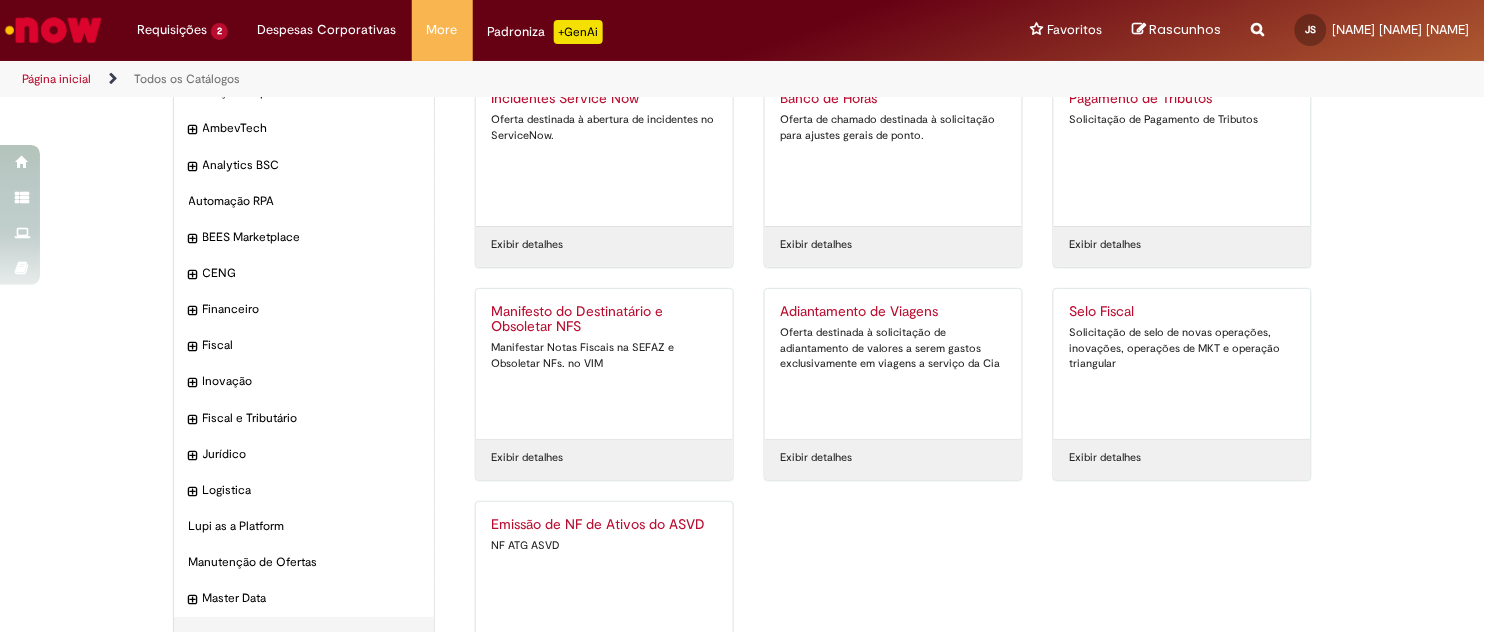scroll, scrollTop: 165, scrollLeft: 0, axis: vertical 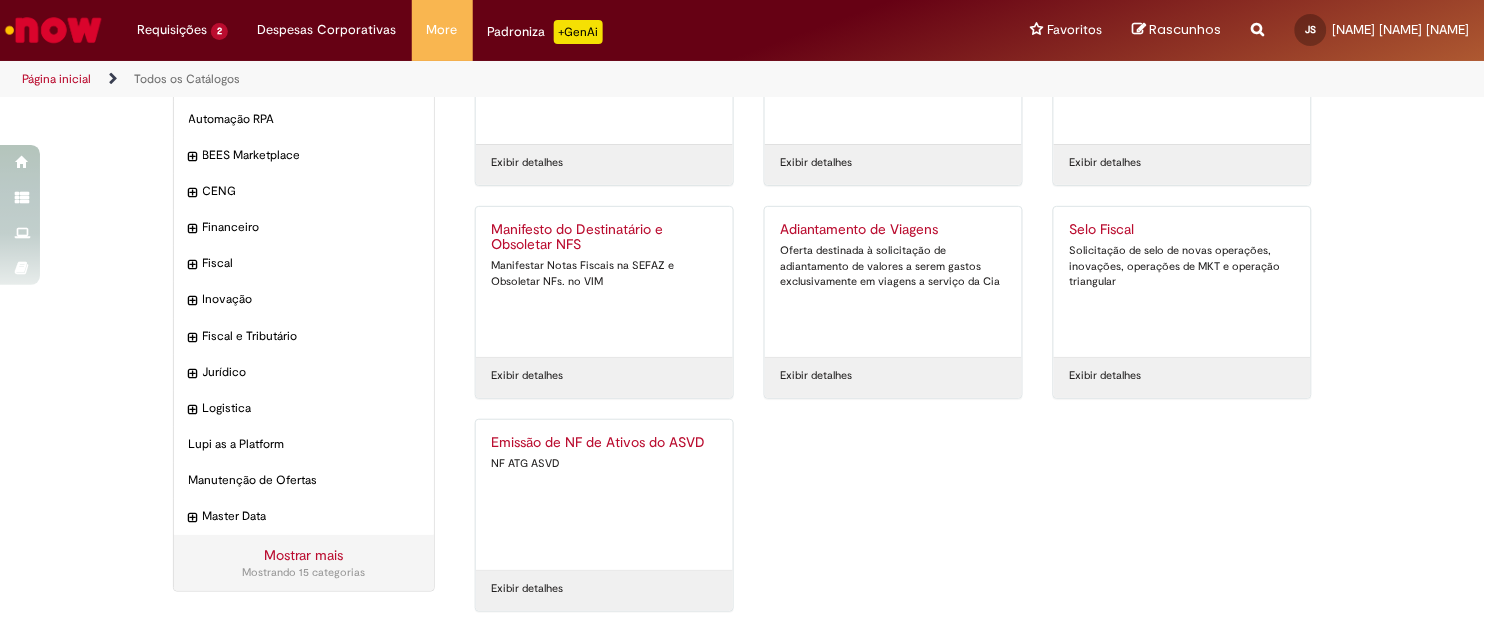 click on "Emissão de NF de Ativos do ASVD
NF ATG ASVD" at bounding box center [604, 495] 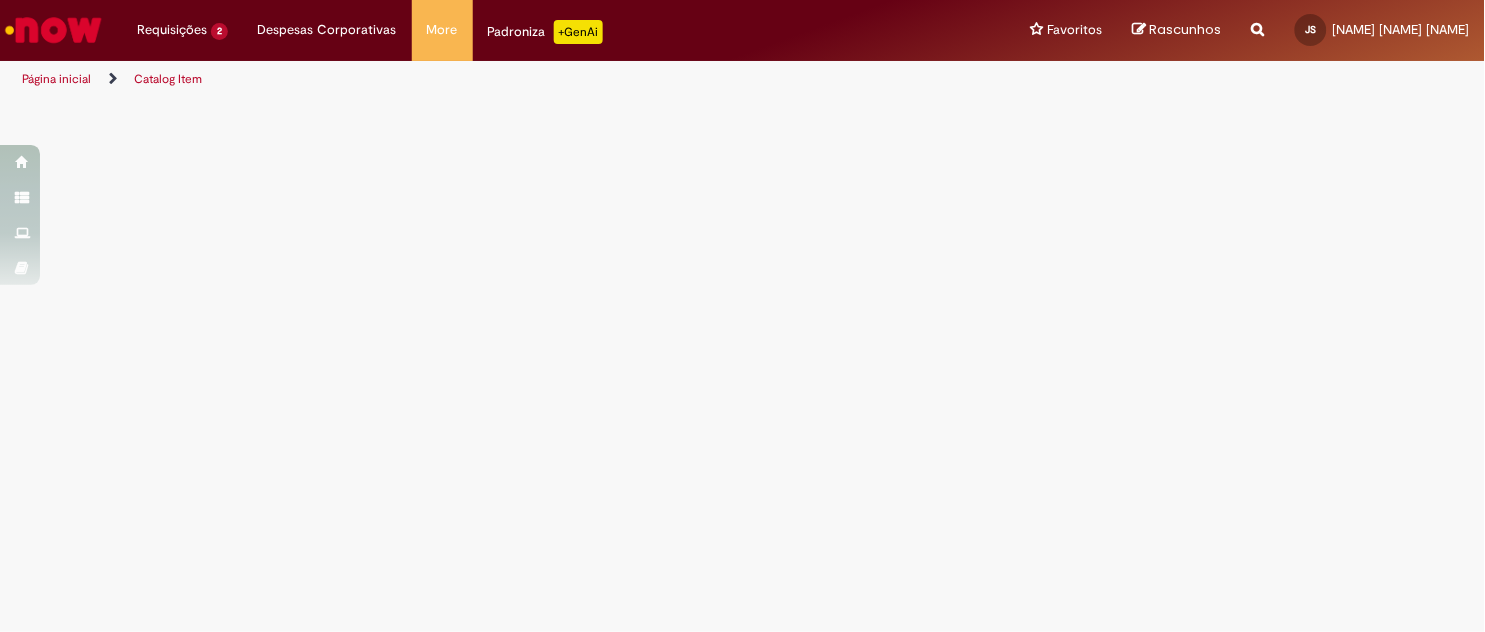 scroll, scrollTop: 0, scrollLeft: 0, axis: both 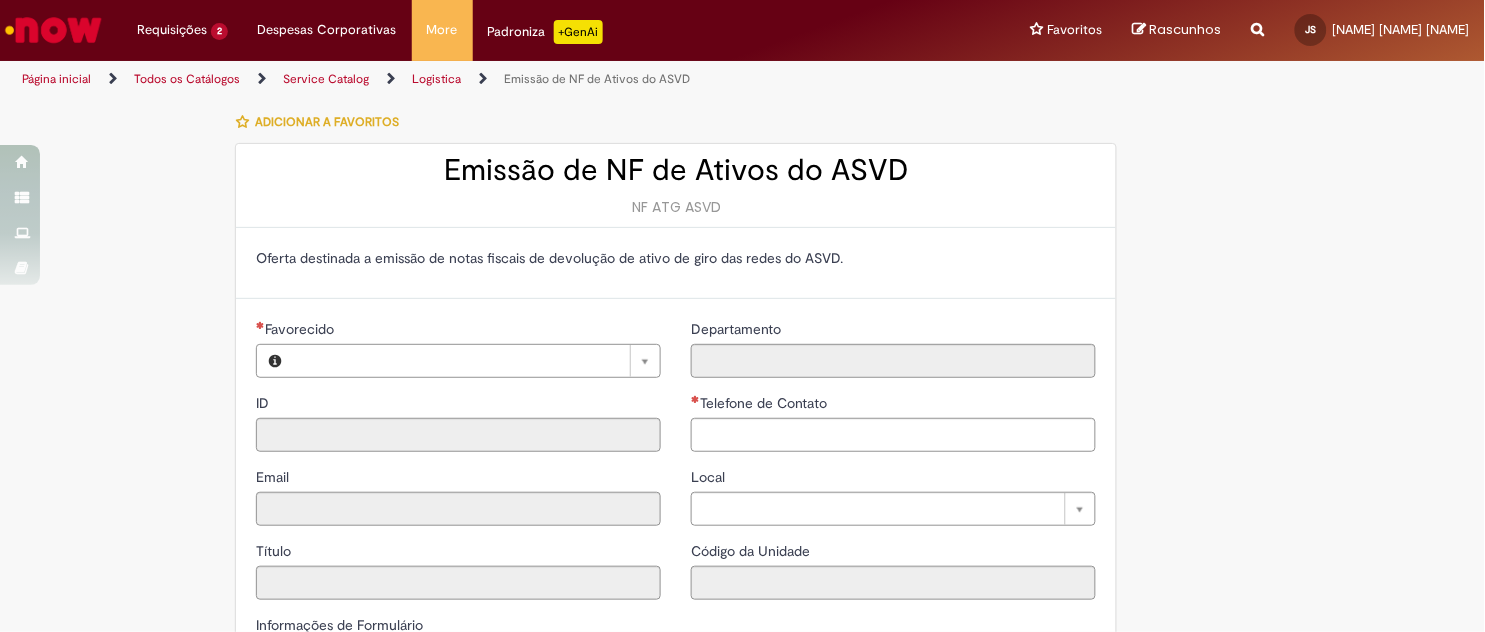 type on "**********" 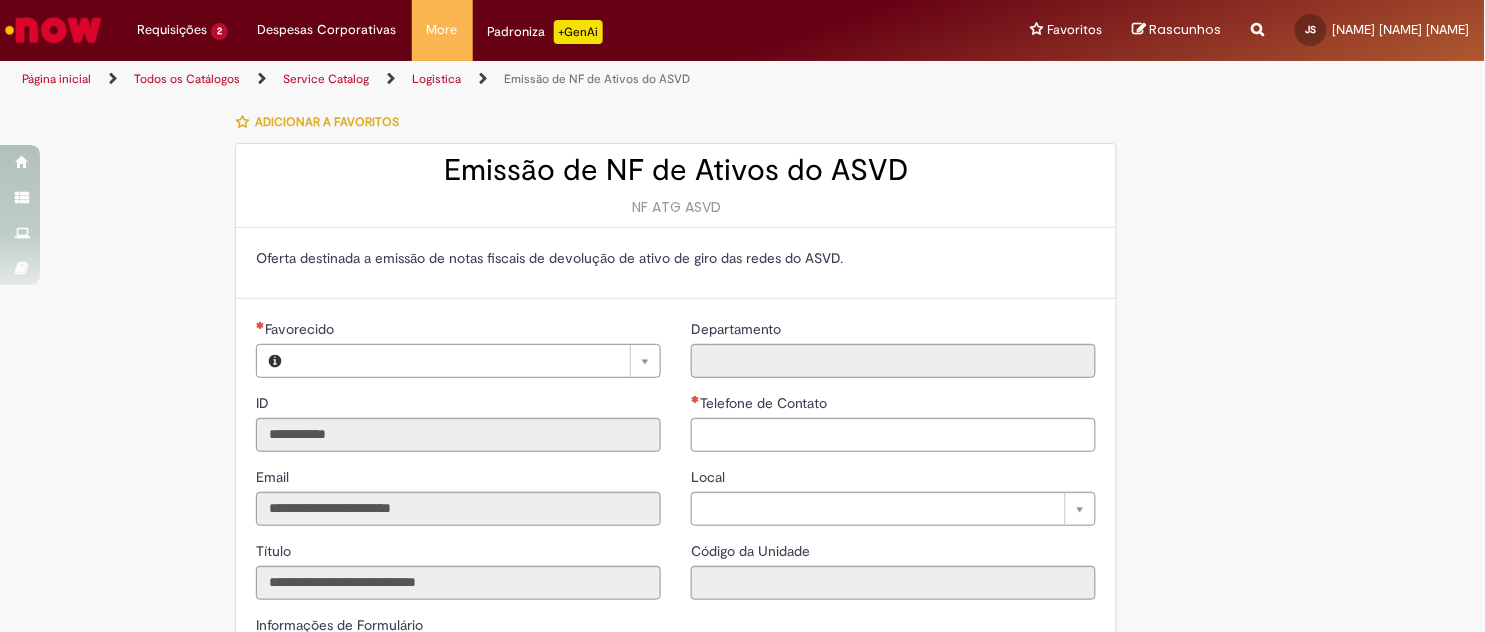 type on "**********" 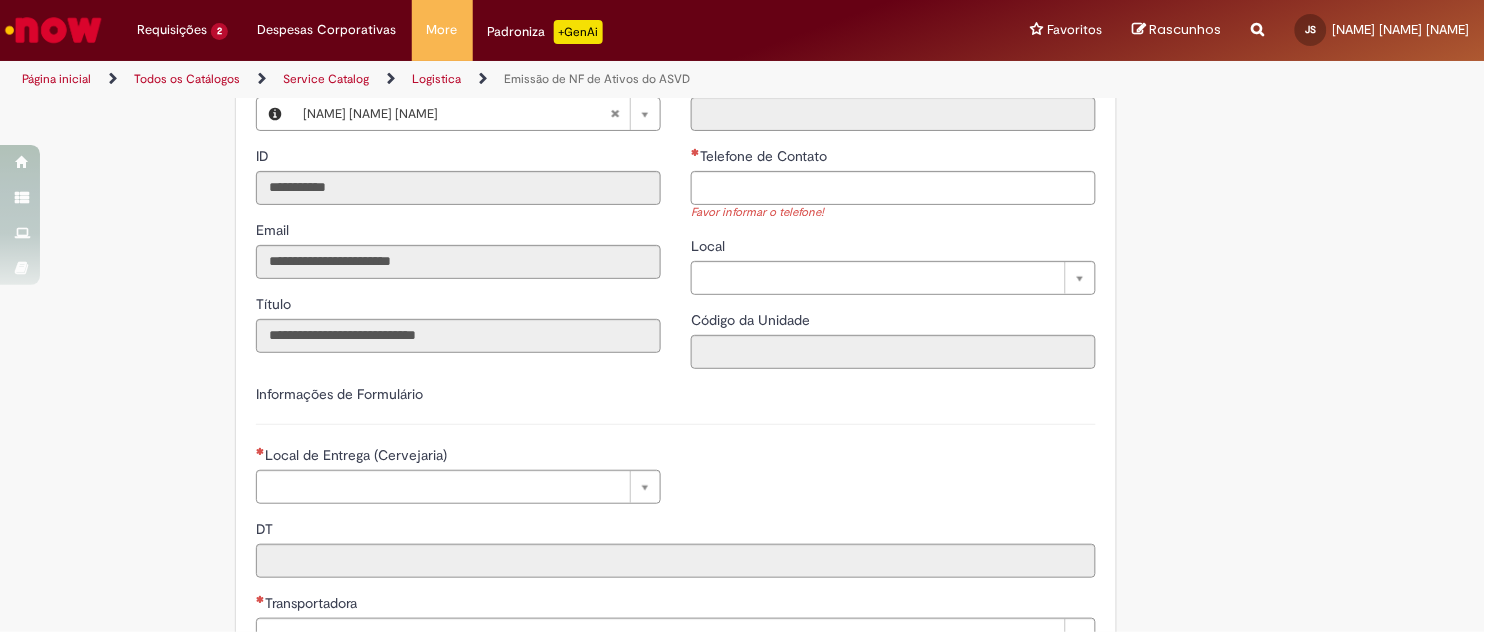 scroll, scrollTop: 250, scrollLeft: 0, axis: vertical 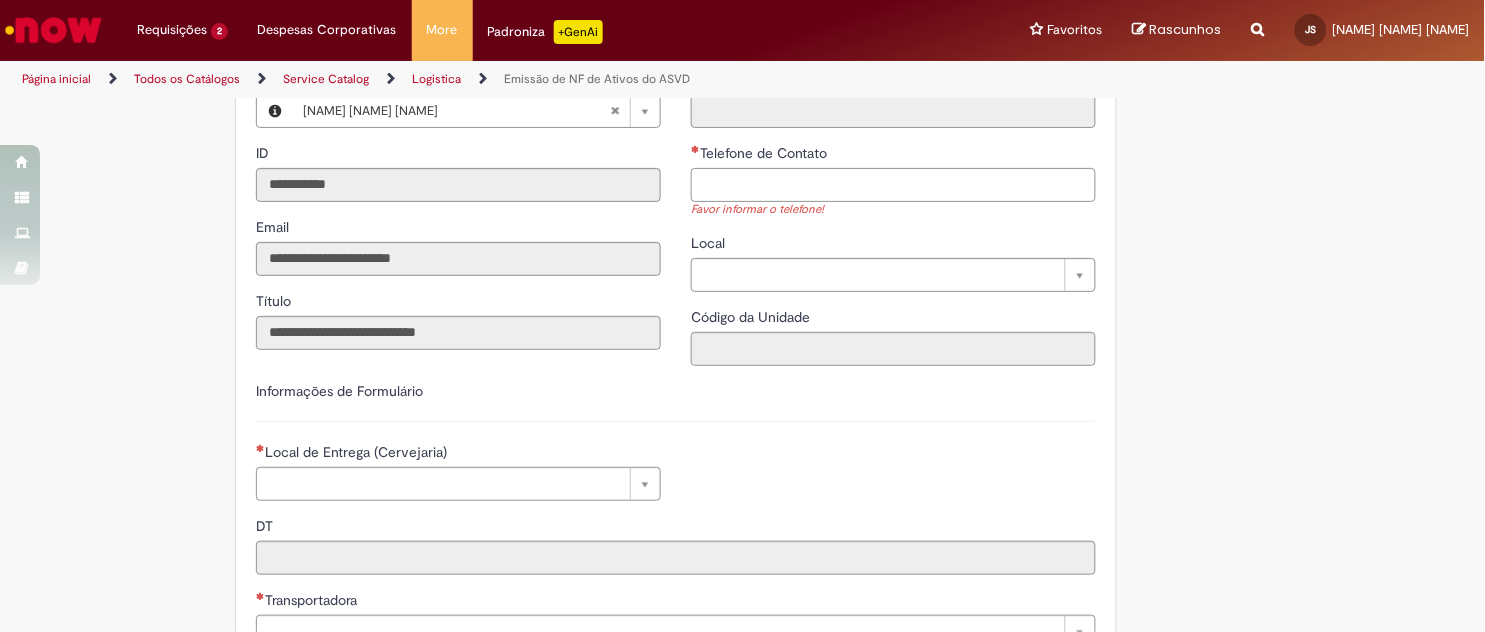 click on "Telefone de Contato" at bounding box center [893, 185] 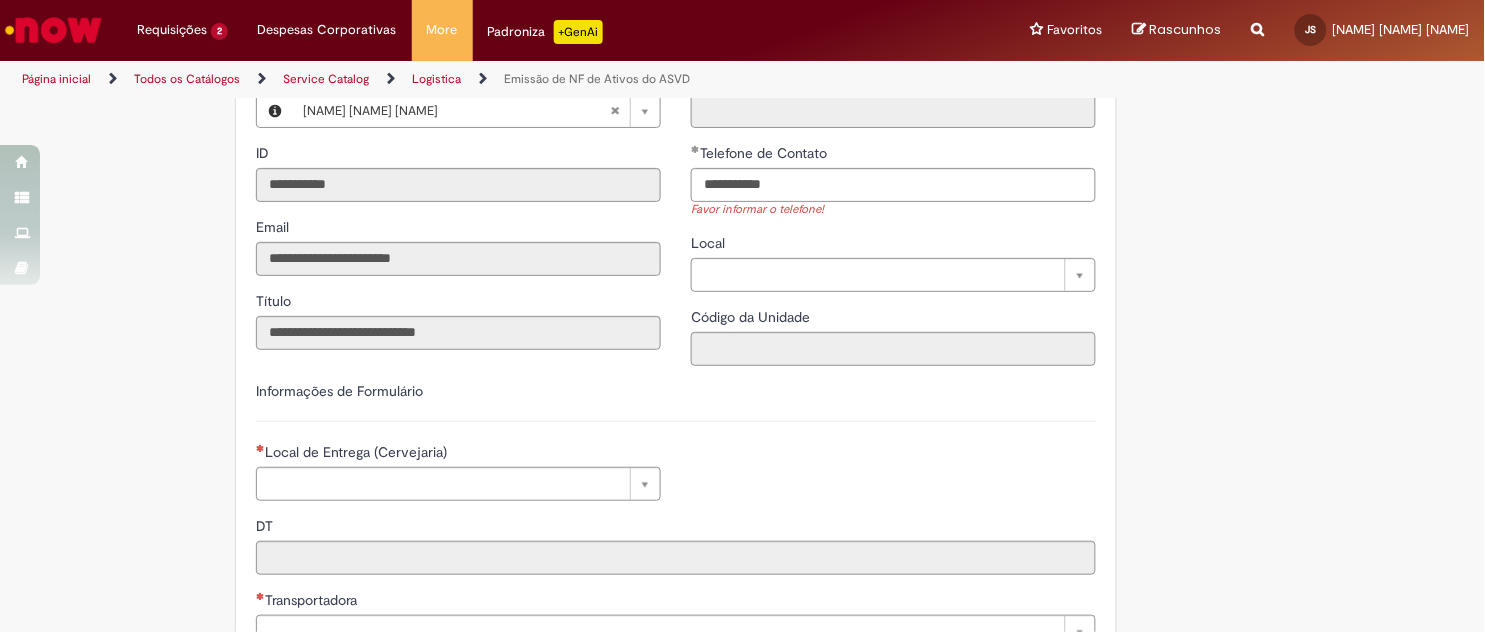 type on "**********" 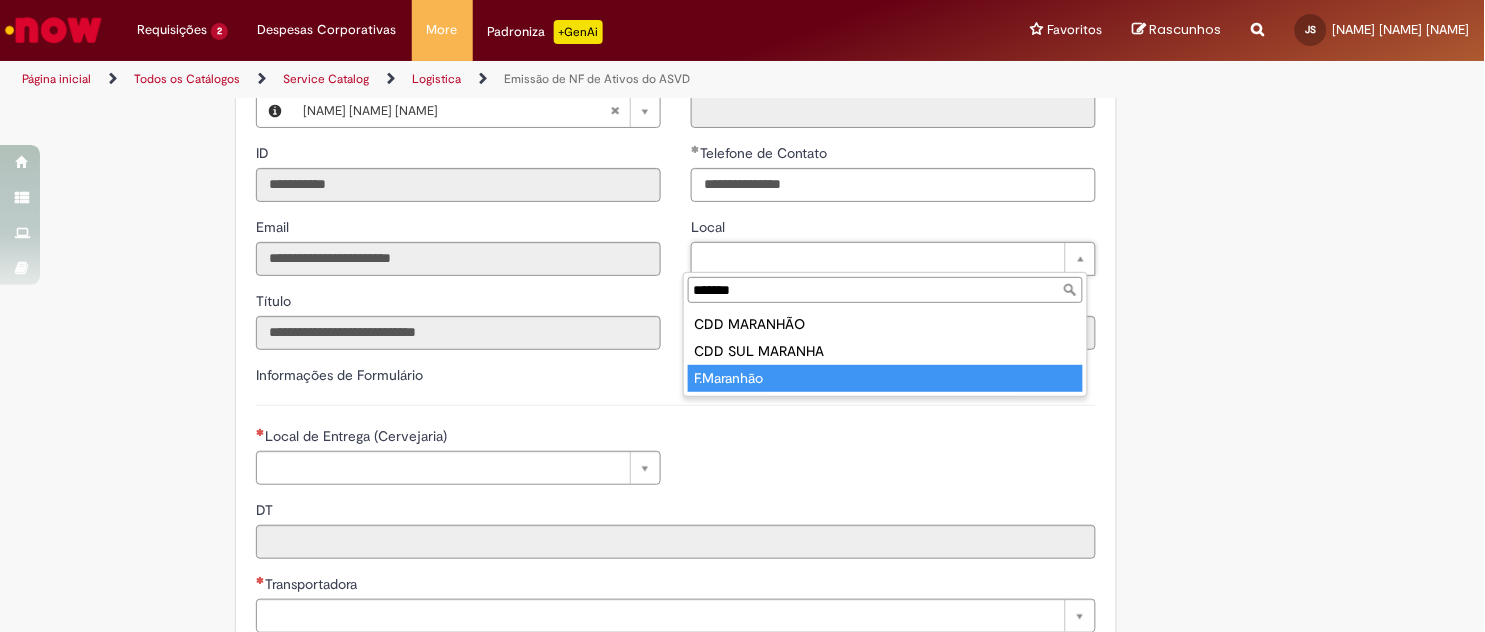 type on "*******" 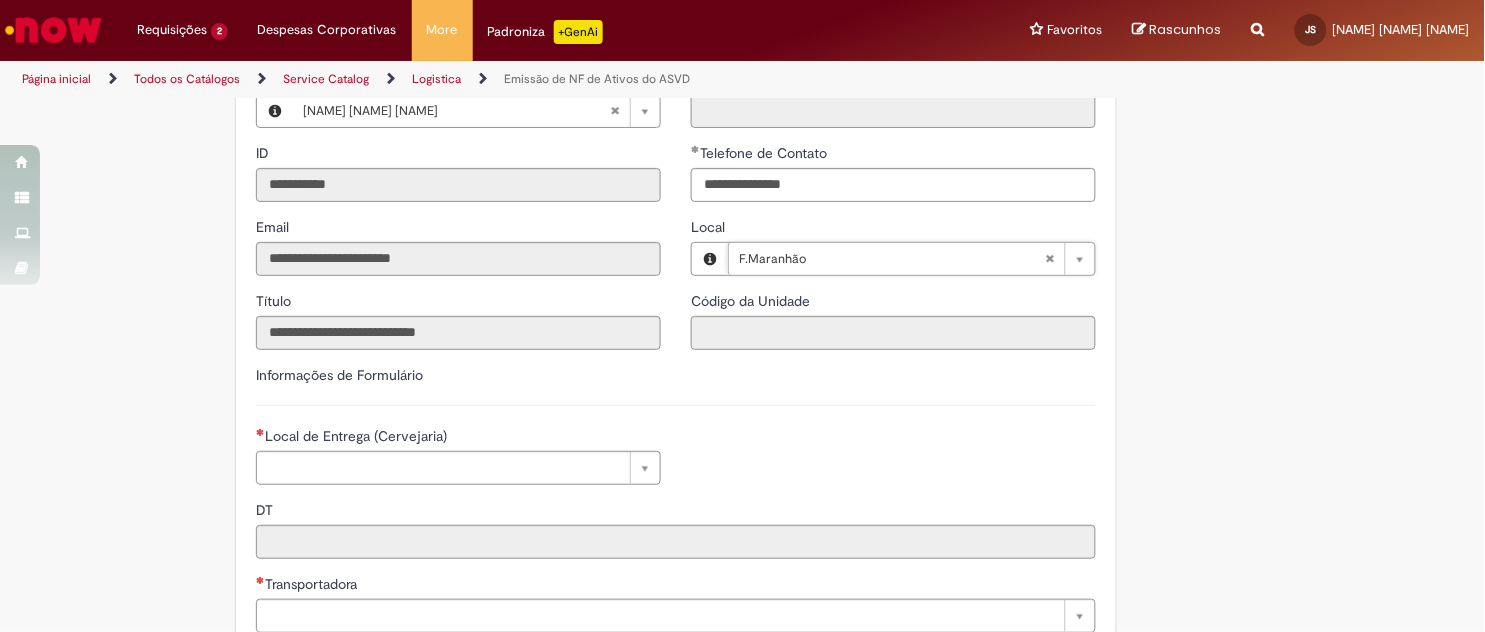 type on "****" 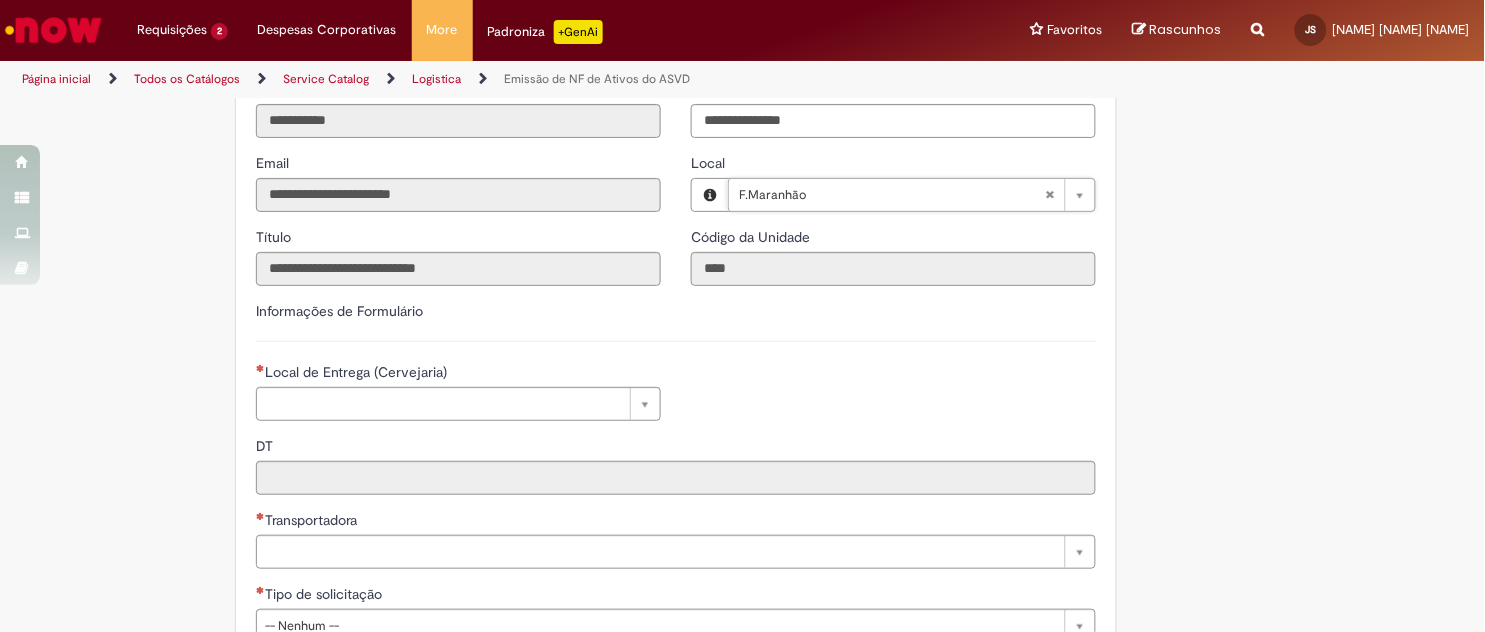 scroll, scrollTop: 375, scrollLeft: 0, axis: vertical 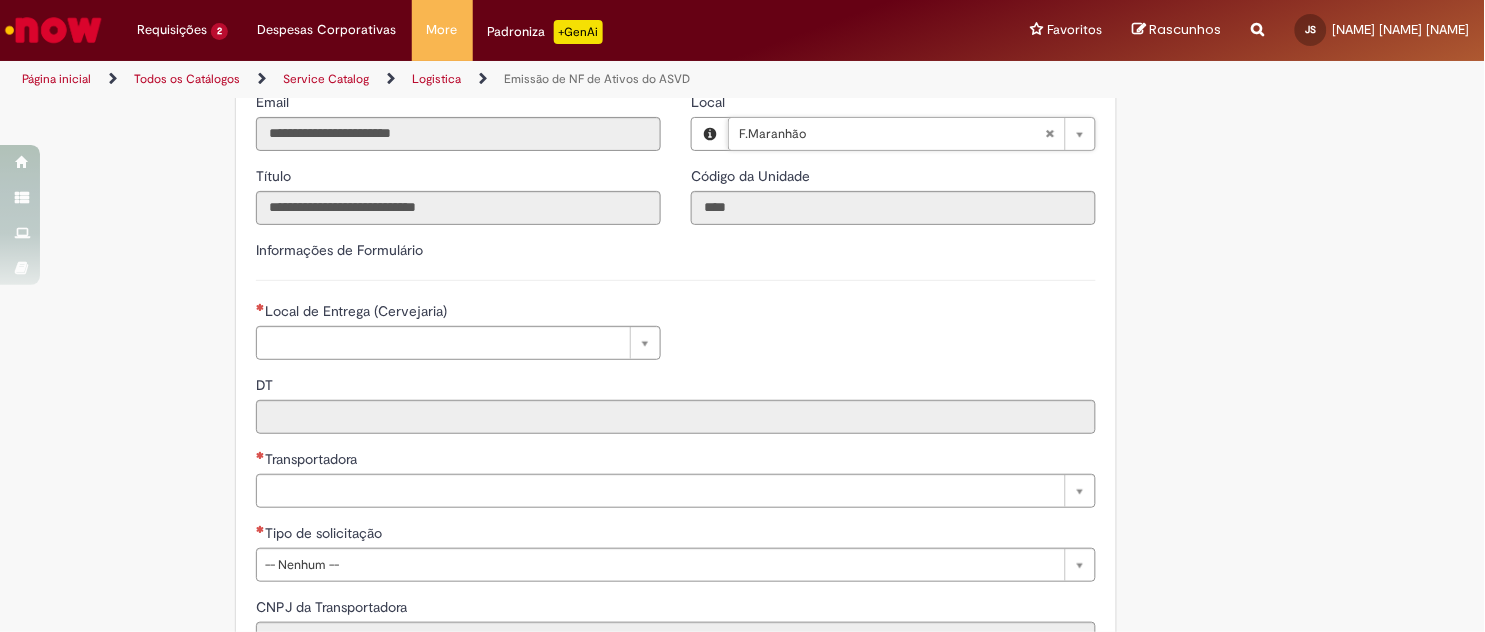 click on "Local de Entrega (Cervejaria)          Pesquisar usando lista                 Local de Entrega (Cervejaria)                     Unidade - Cod SAP" at bounding box center (458, 338) 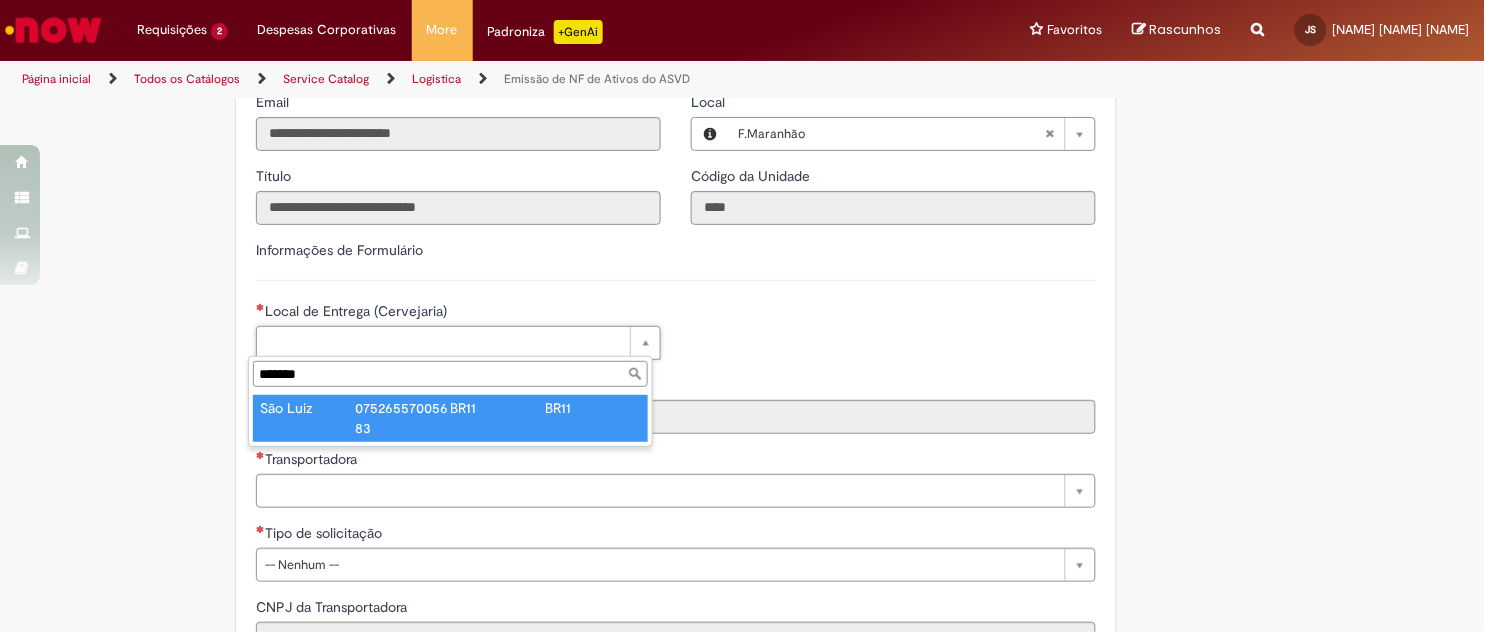 type on "*******" 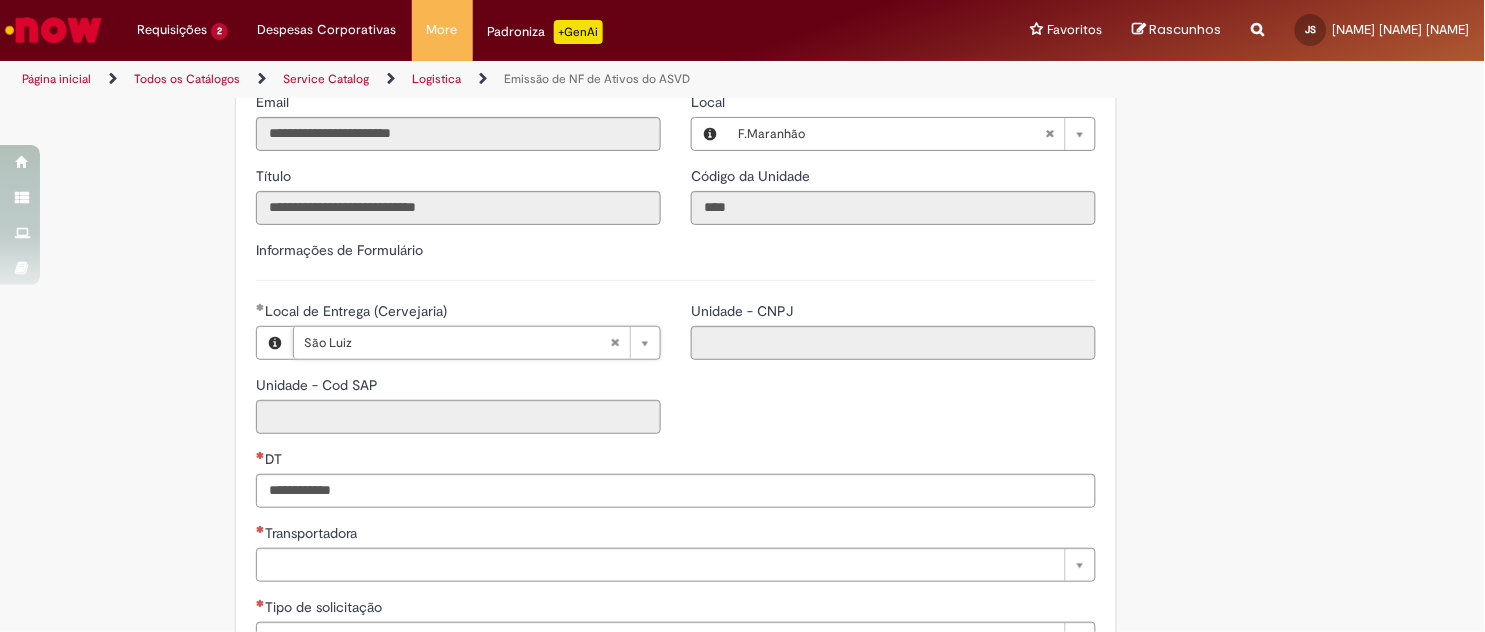 type on "****" 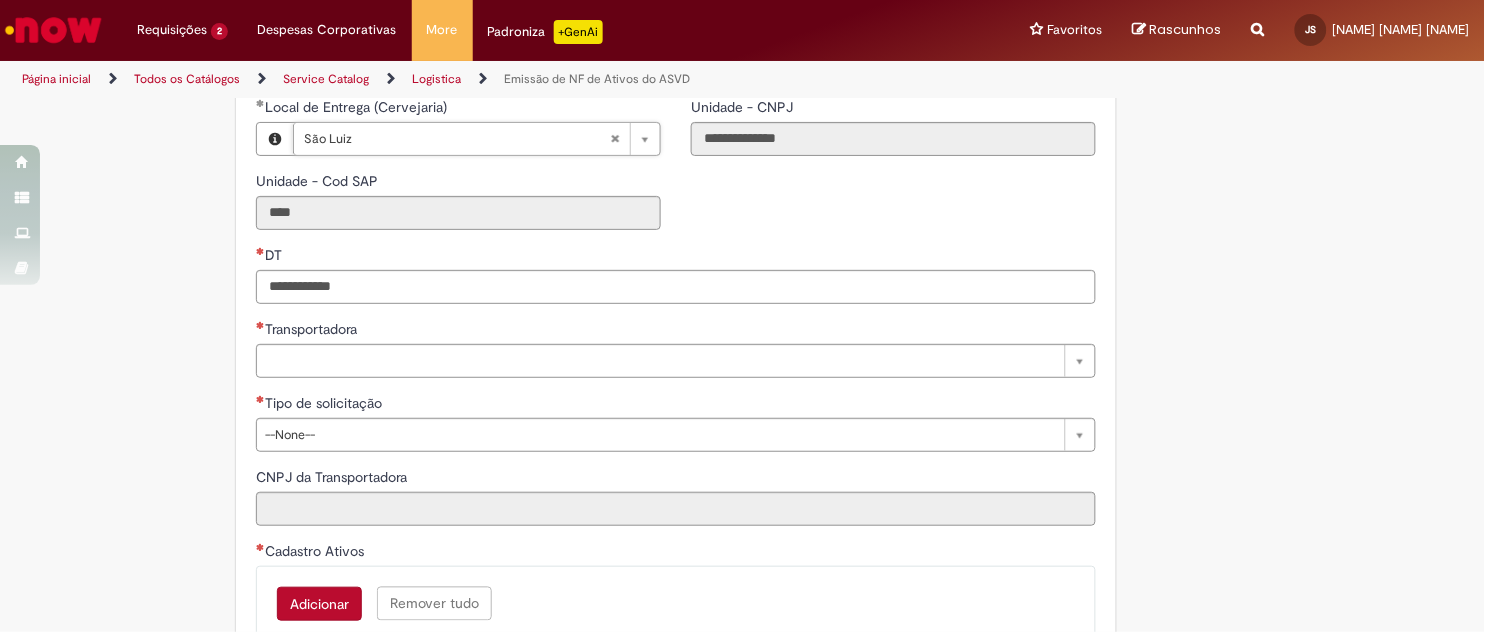 scroll, scrollTop: 625, scrollLeft: 0, axis: vertical 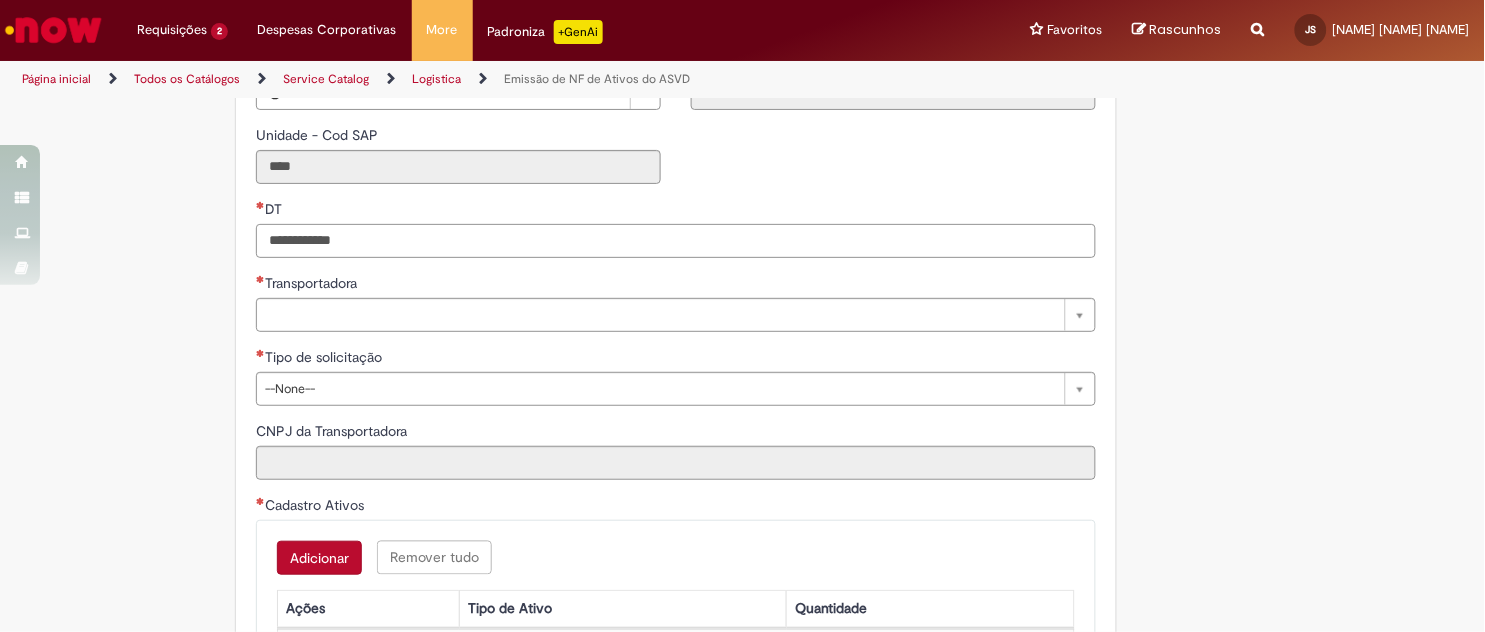 click on "DT" at bounding box center (676, 241) 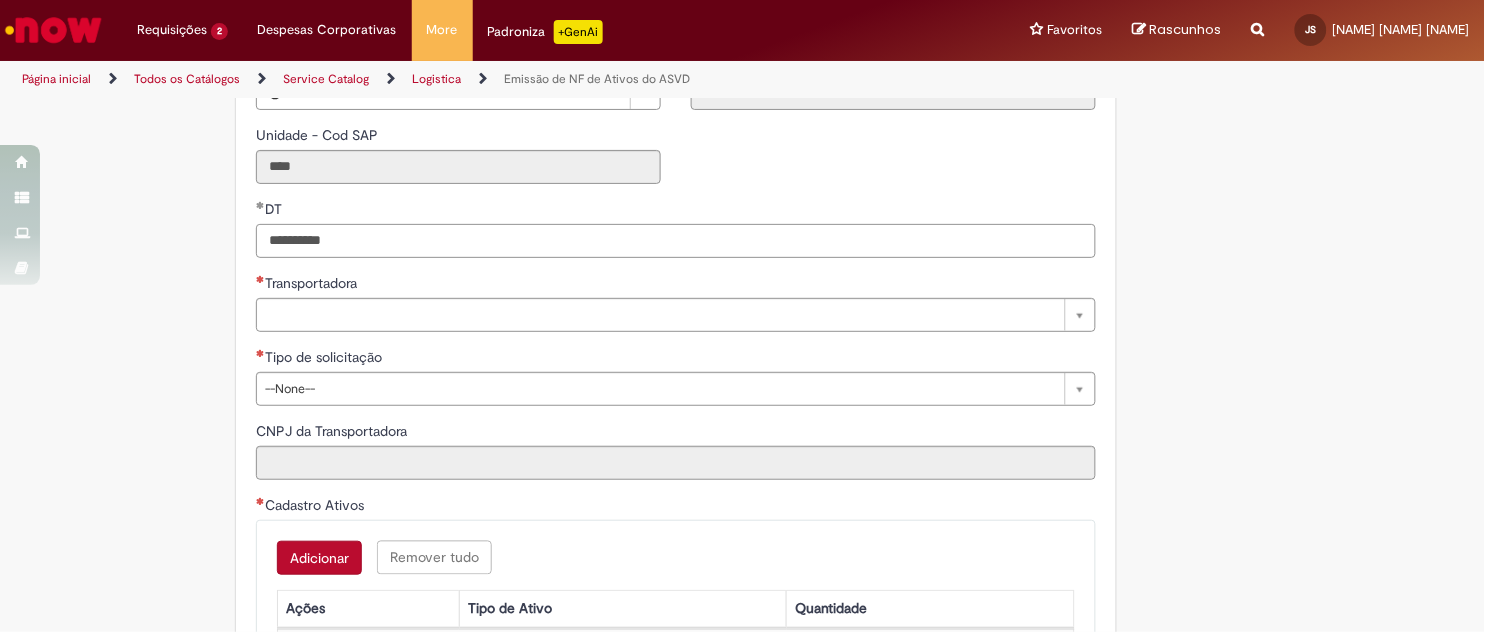 type on "**********" 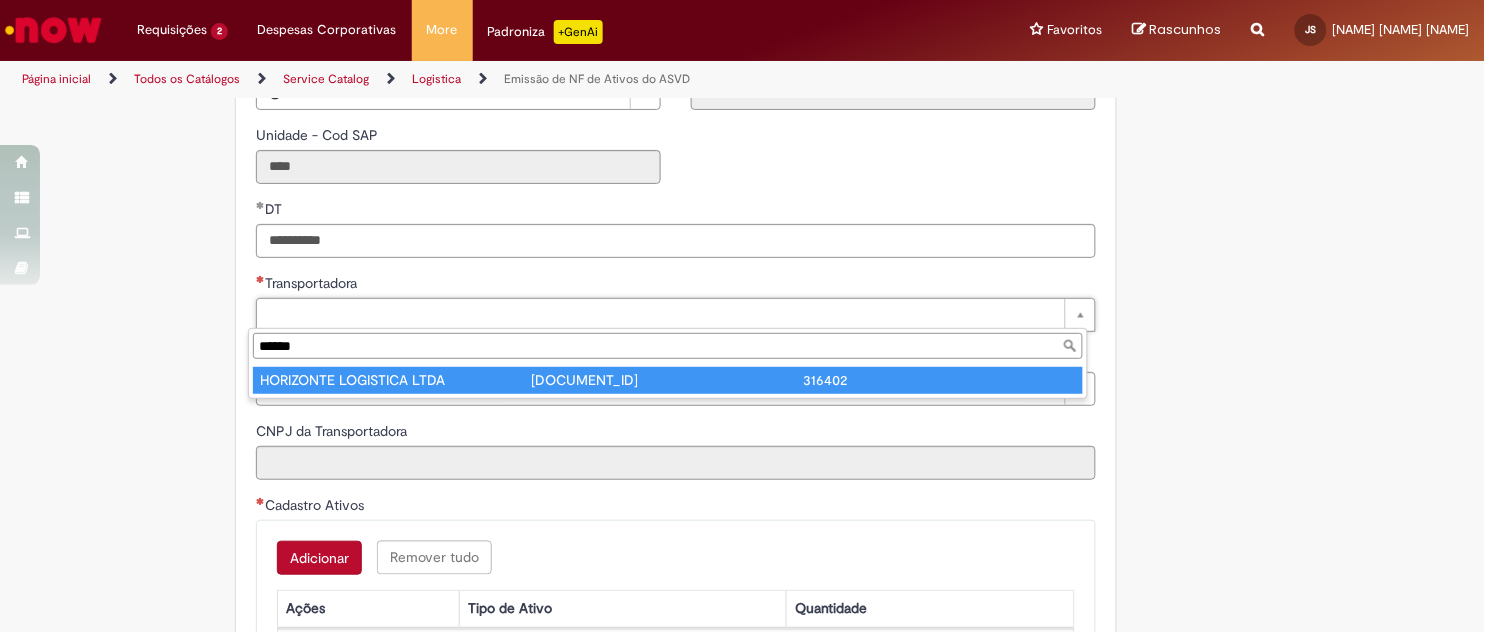 type on "******" 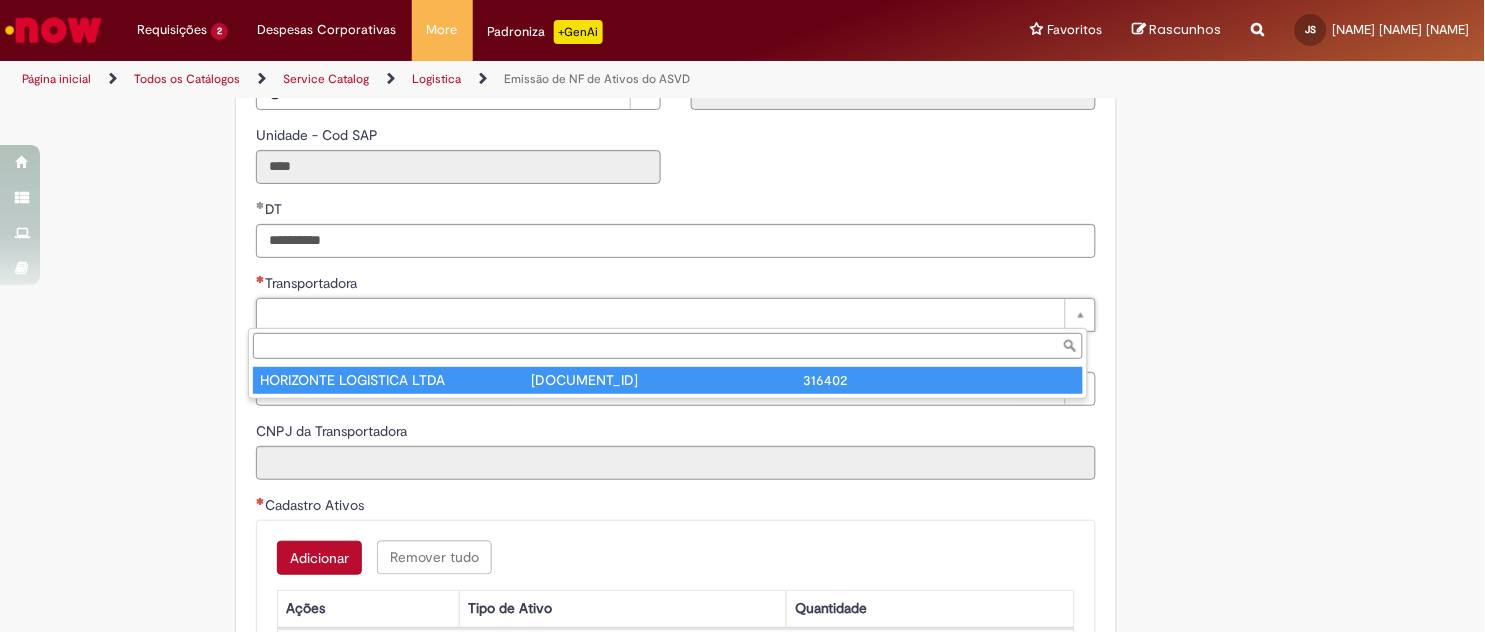 type on "**********" 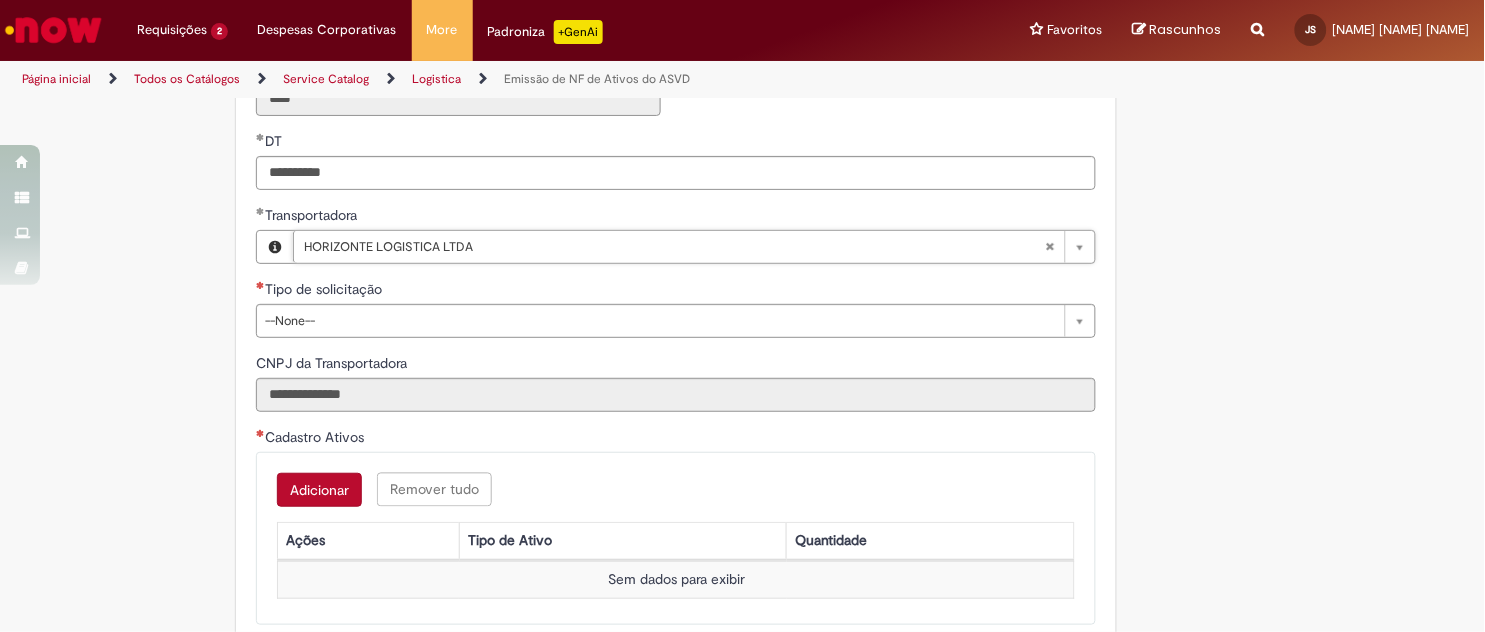 scroll, scrollTop: 750, scrollLeft: 0, axis: vertical 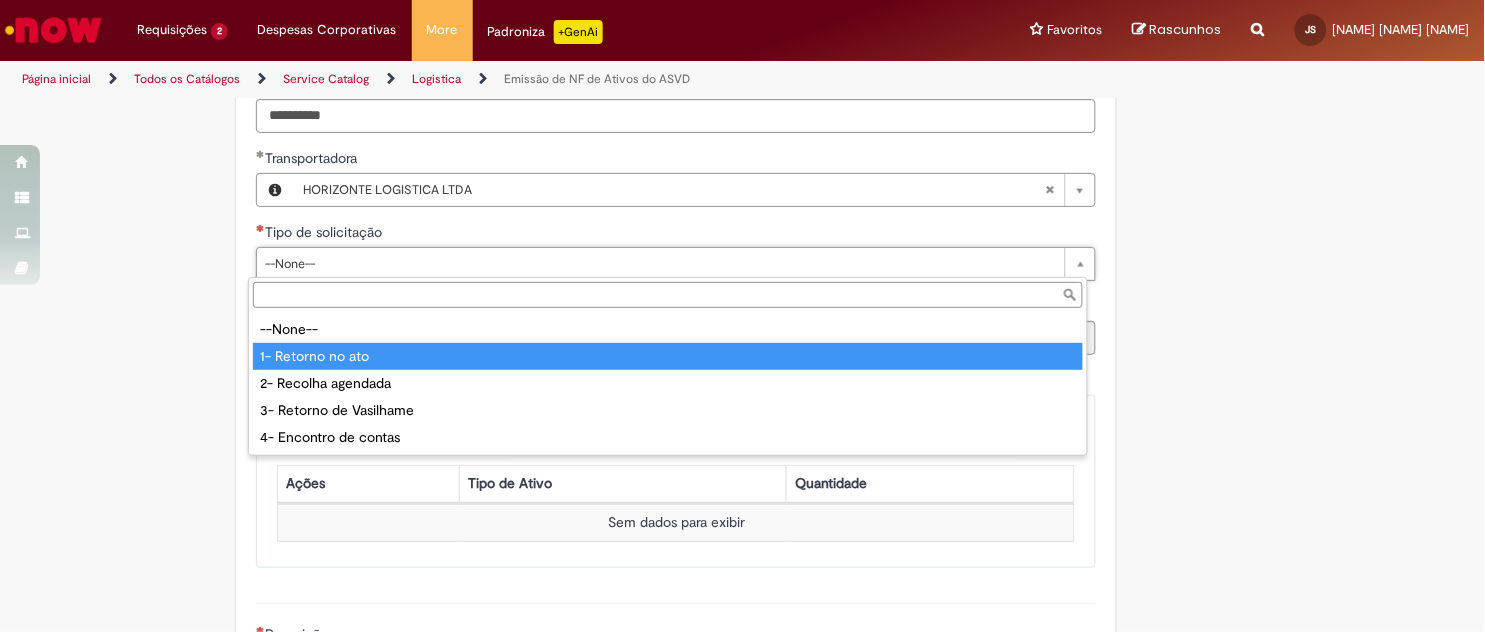 type on "**********" 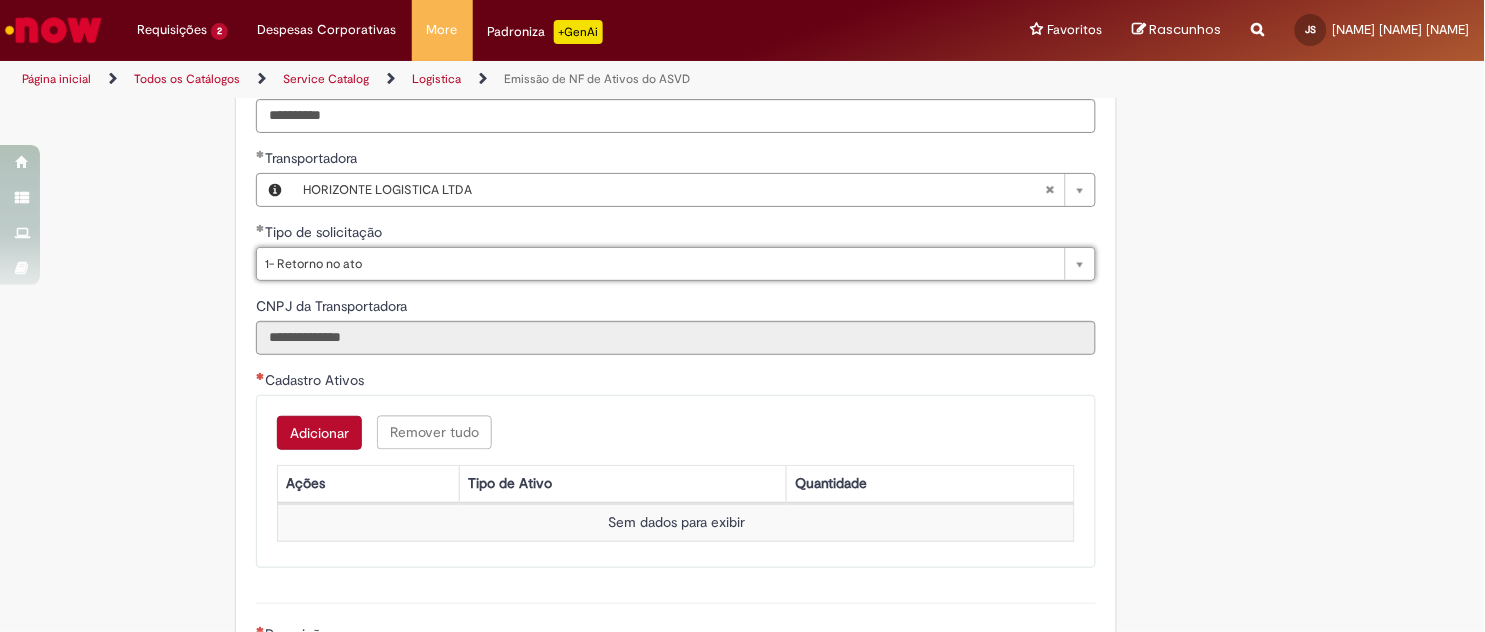 click on "Adicionar" at bounding box center [319, 433] 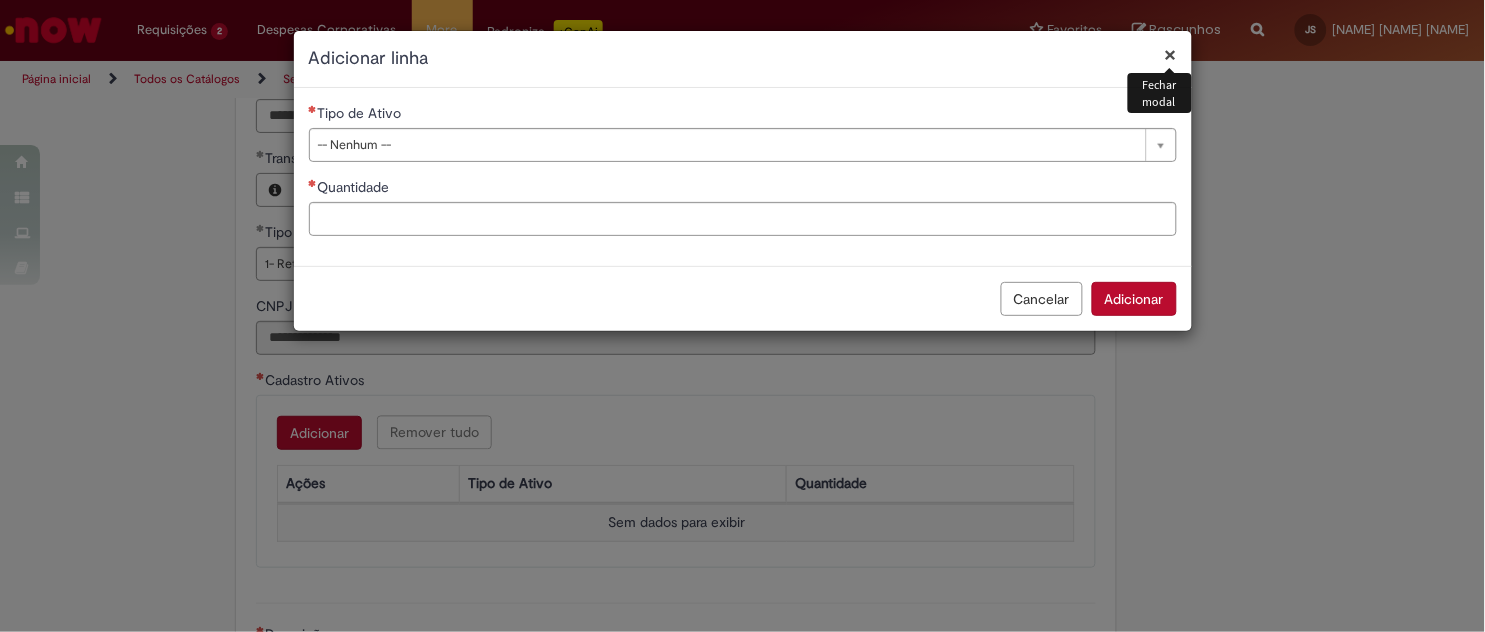 click on "**********" at bounding box center [743, 132] 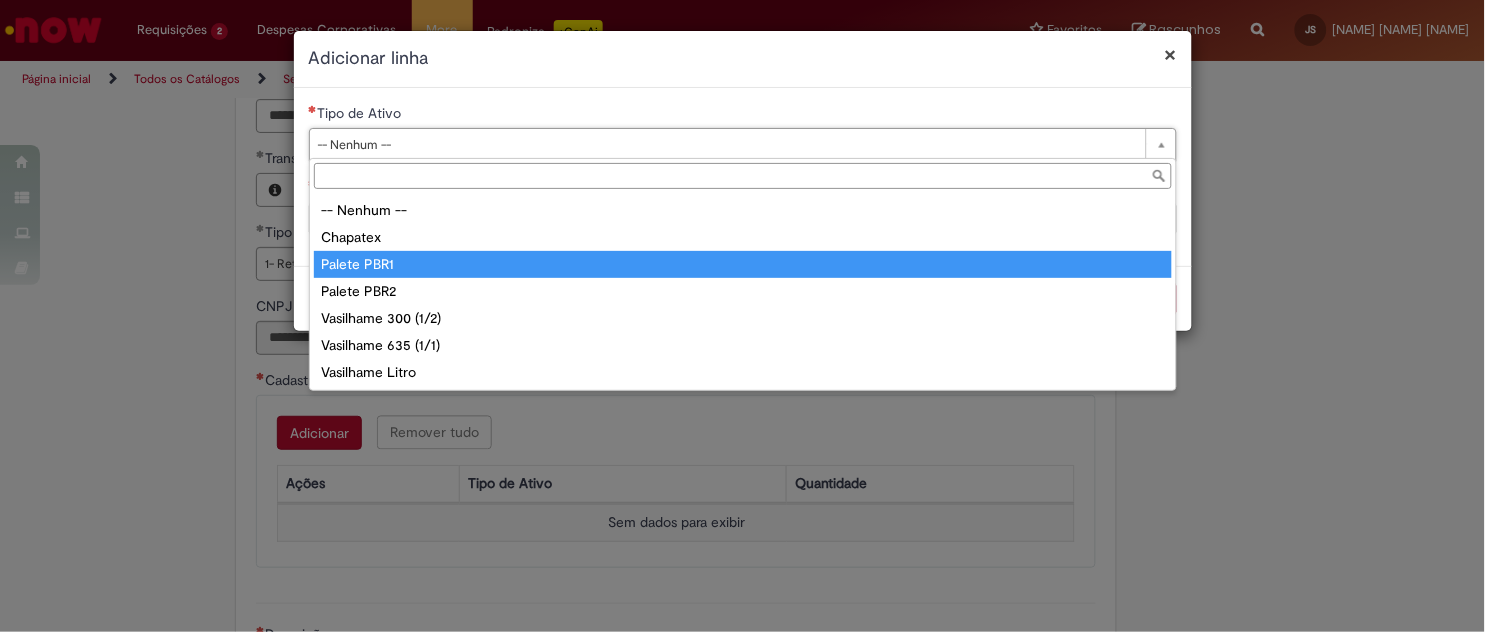 type on "**********" 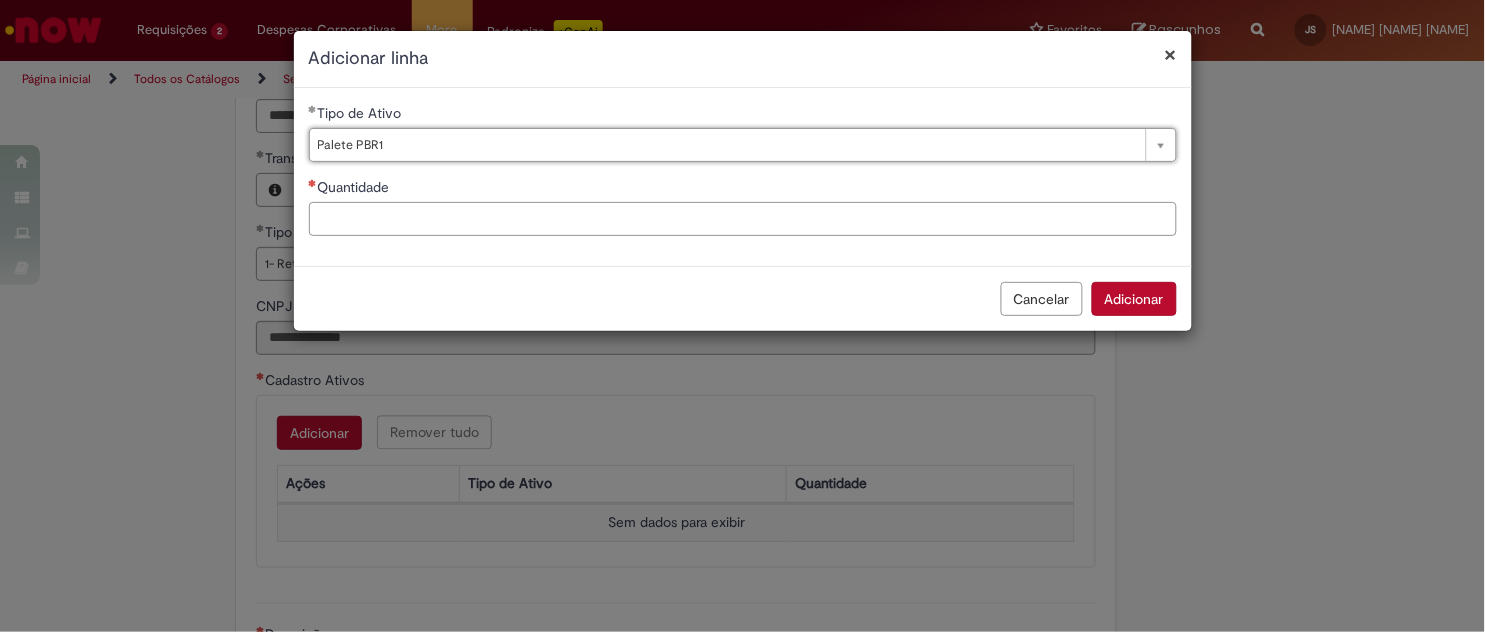 click on "Quantidade" at bounding box center [743, 219] 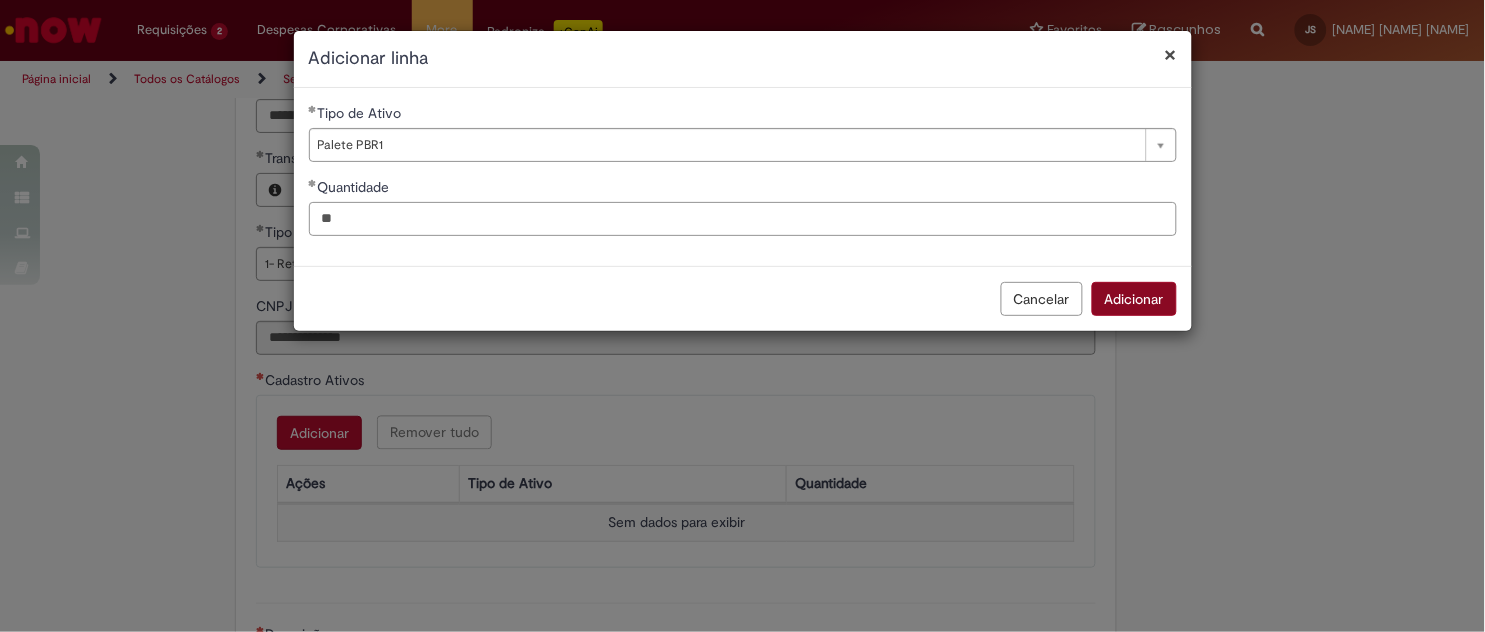 type on "**" 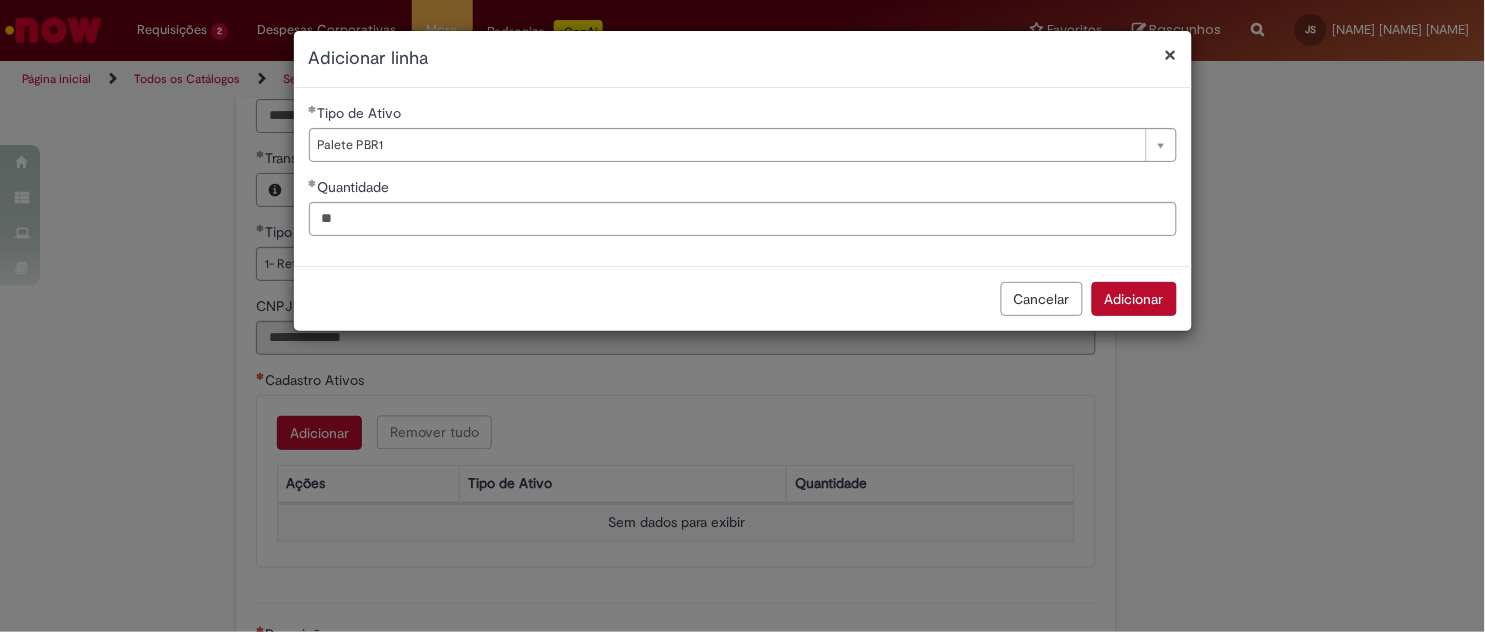 click on "Adicionar" at bounding box center [1134, 299] 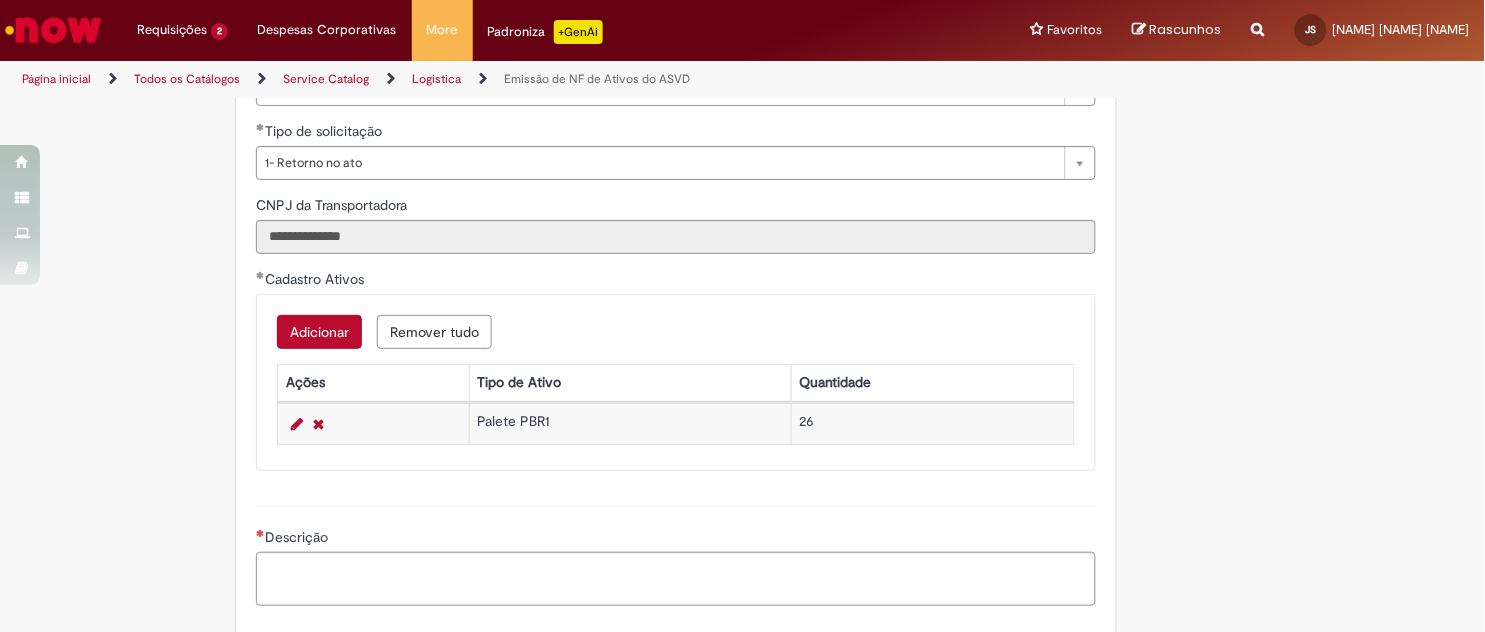 scroll, scrollTop: 1088, scrollLeft: 0, axis: vertical 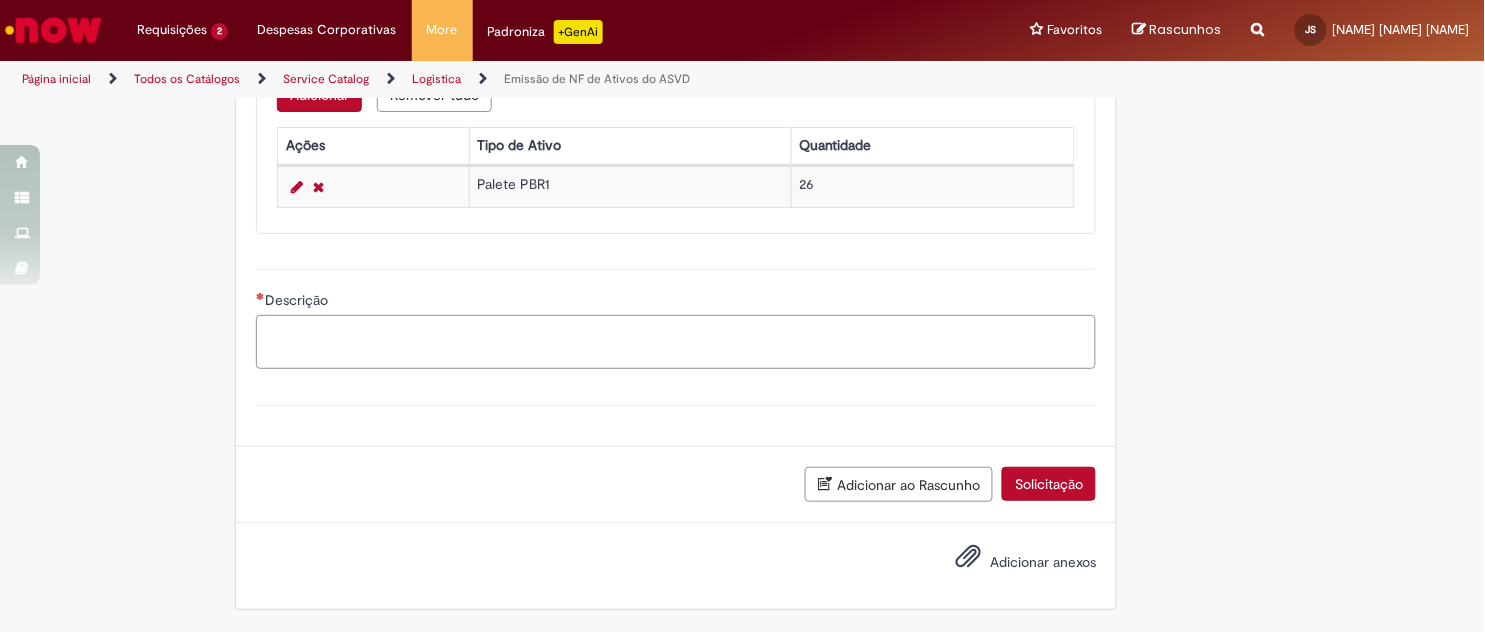 click on "Descrição" at bounding box center [676, 342] 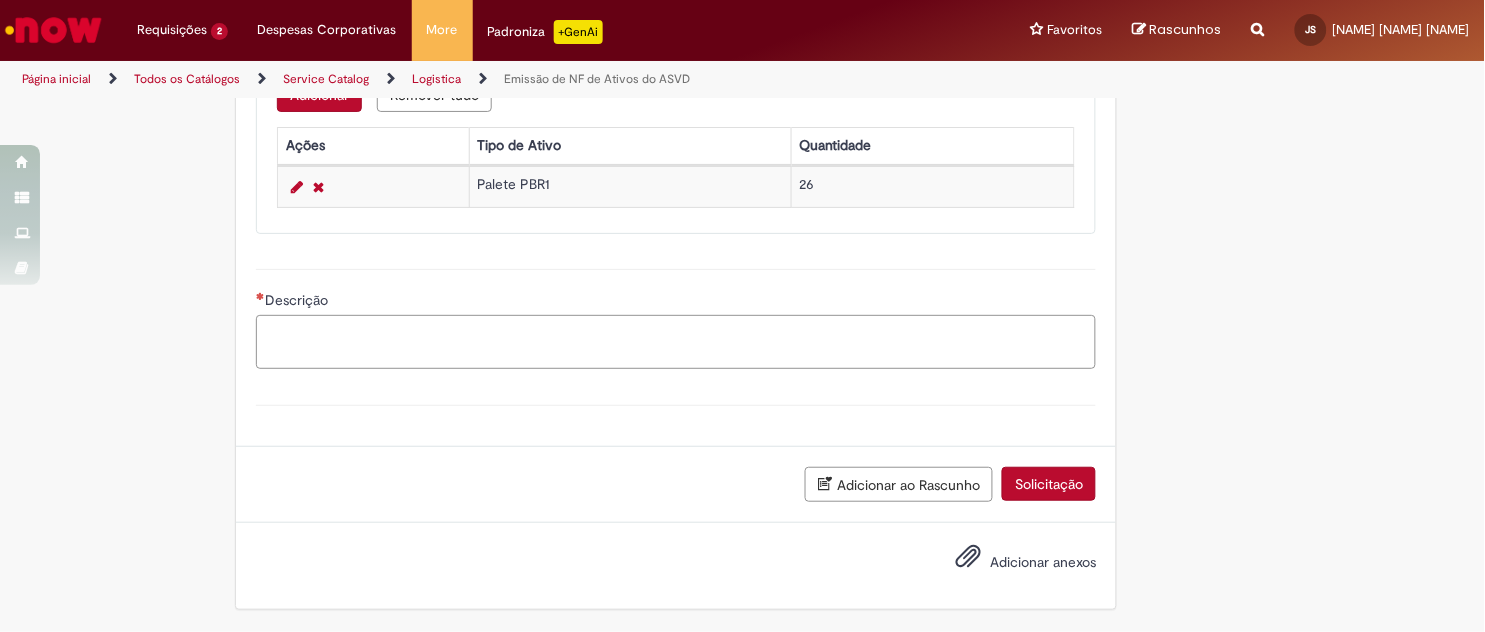 click on "Descrição" at bounding box center (676, 342) 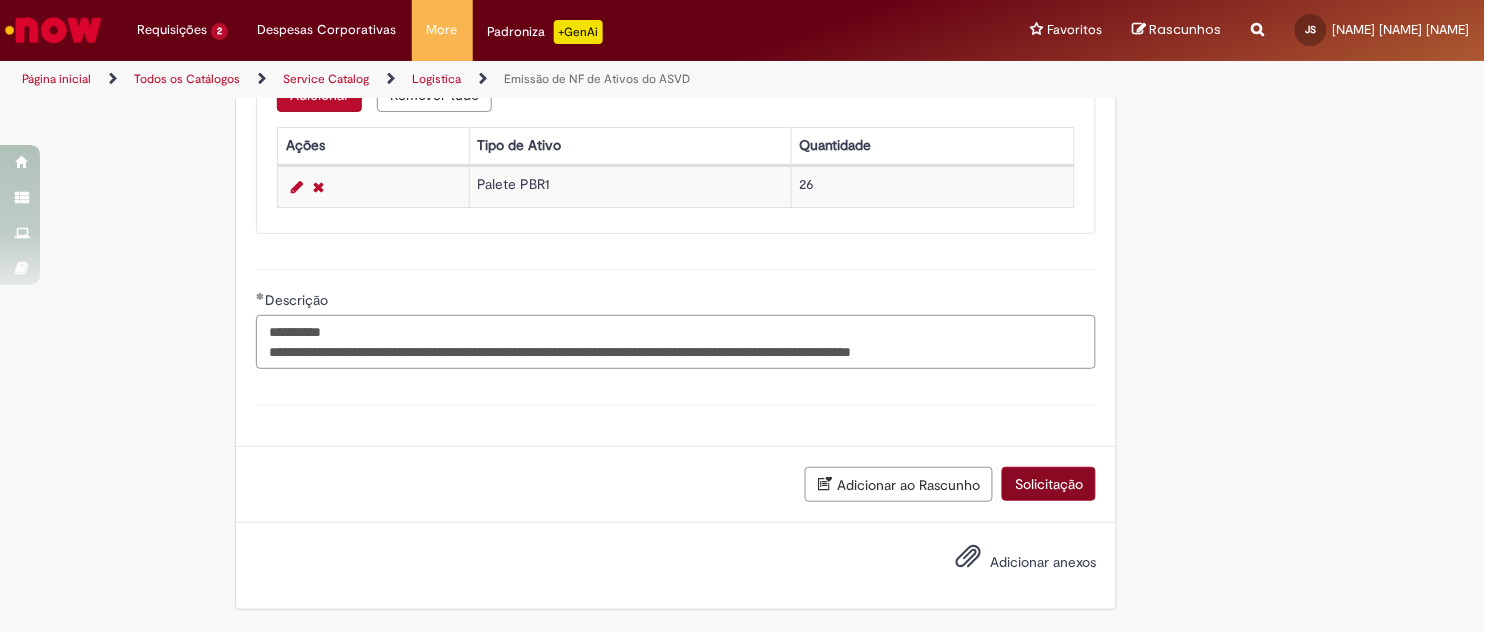 type on "**********" 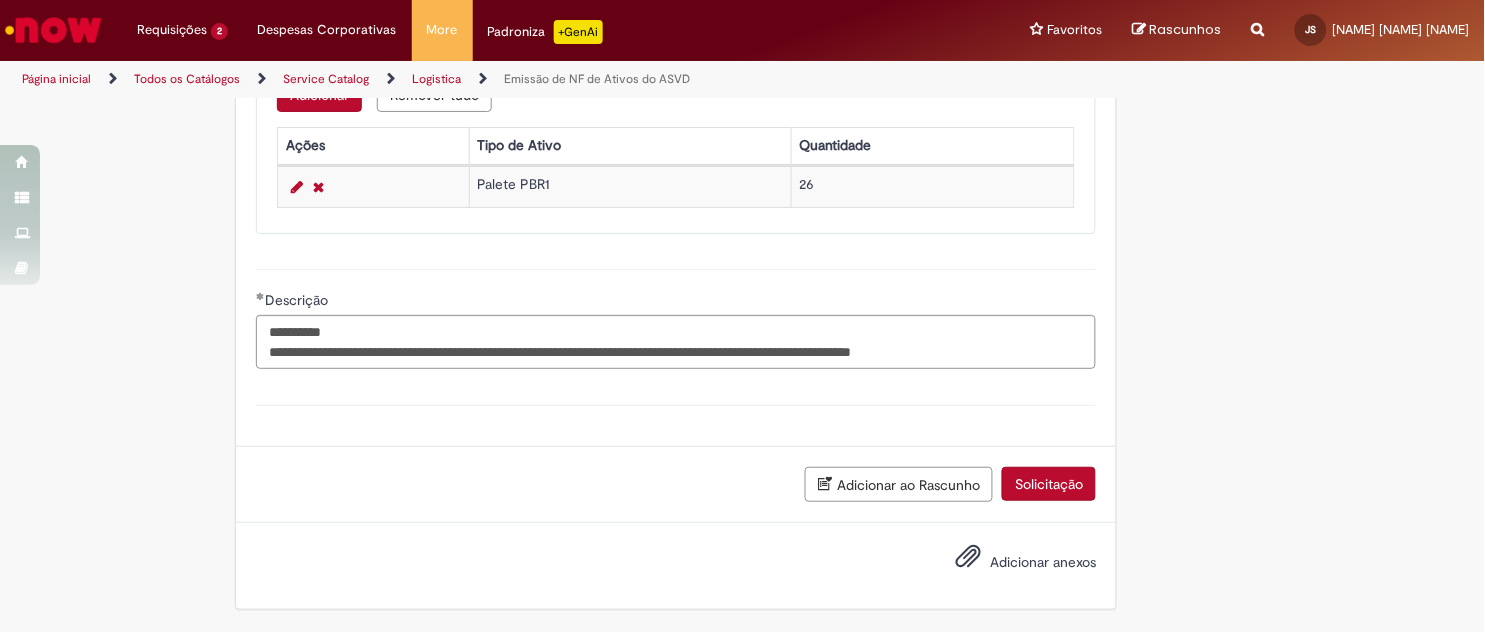 click on "Solicitação" at bounding box center [1049, 484] 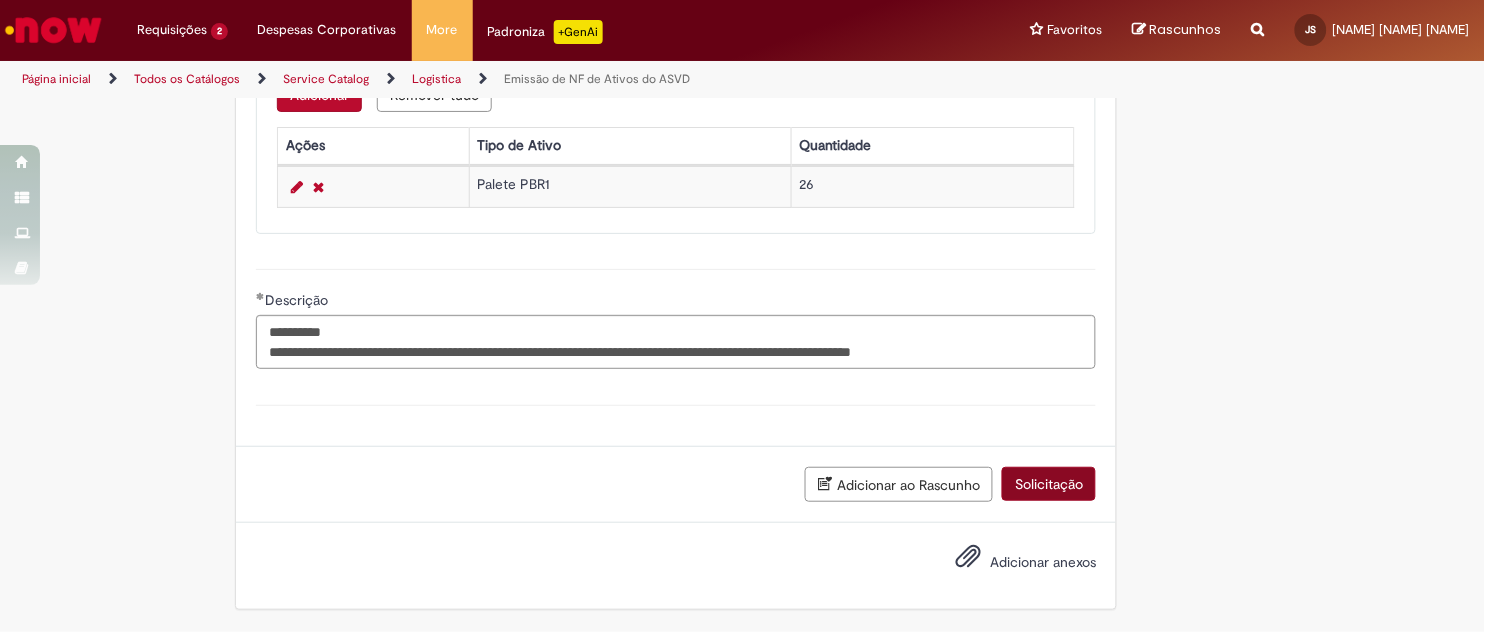 scroll, scrollTop: 1042, scrollLeft: 0, axis: vertical 